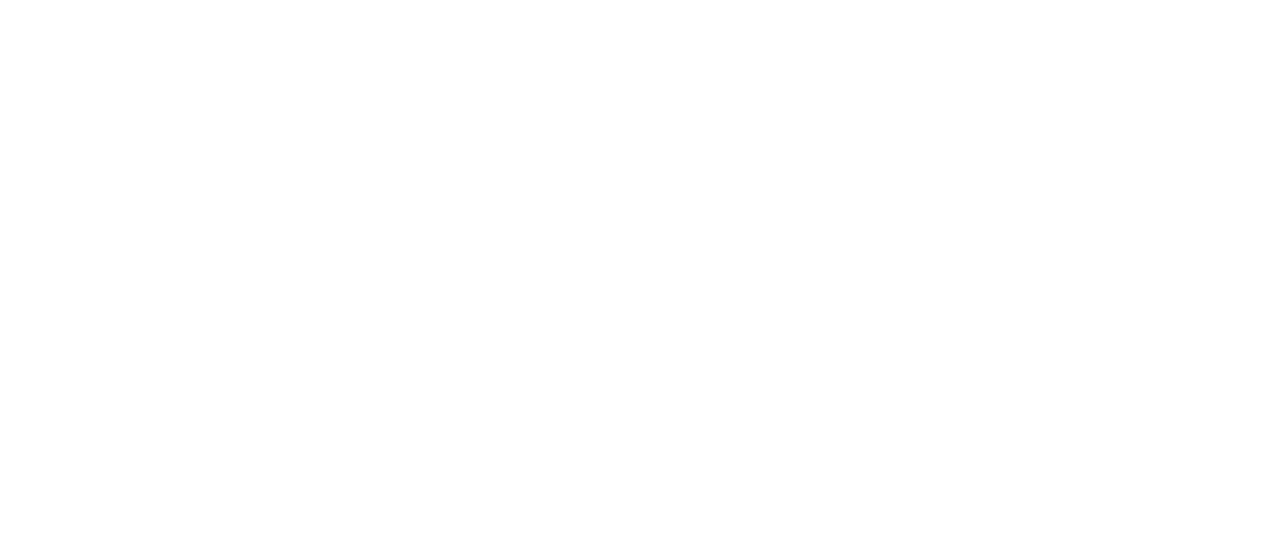 scroll, scrollTop: 0, scrollLeft: 0, axis: both 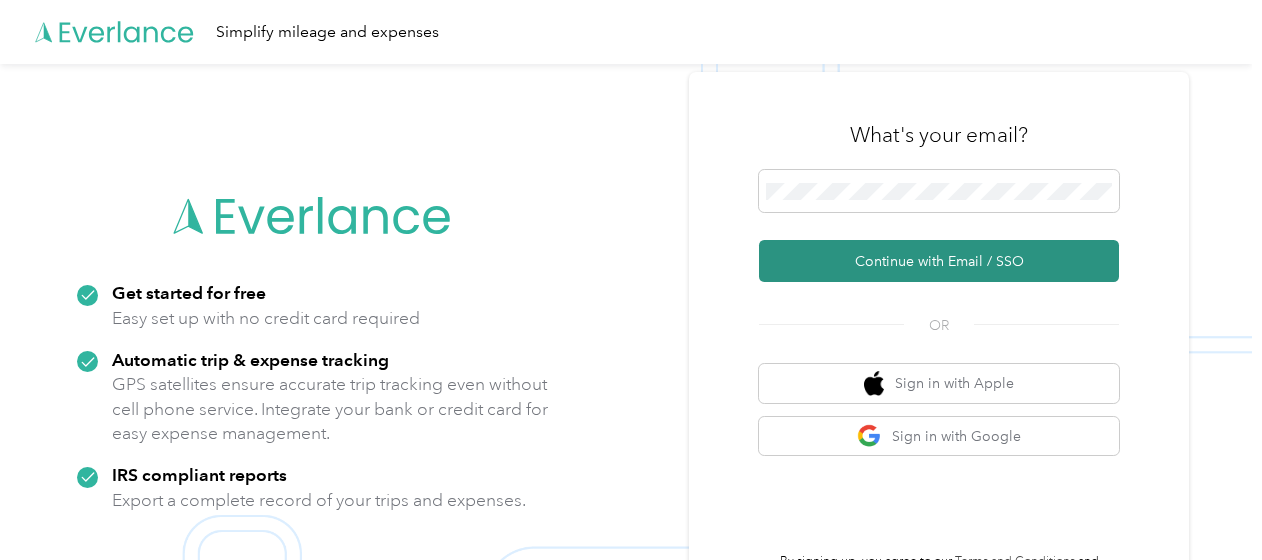 click on "Continue with Email / SSO" at bounding box center (939, 261) 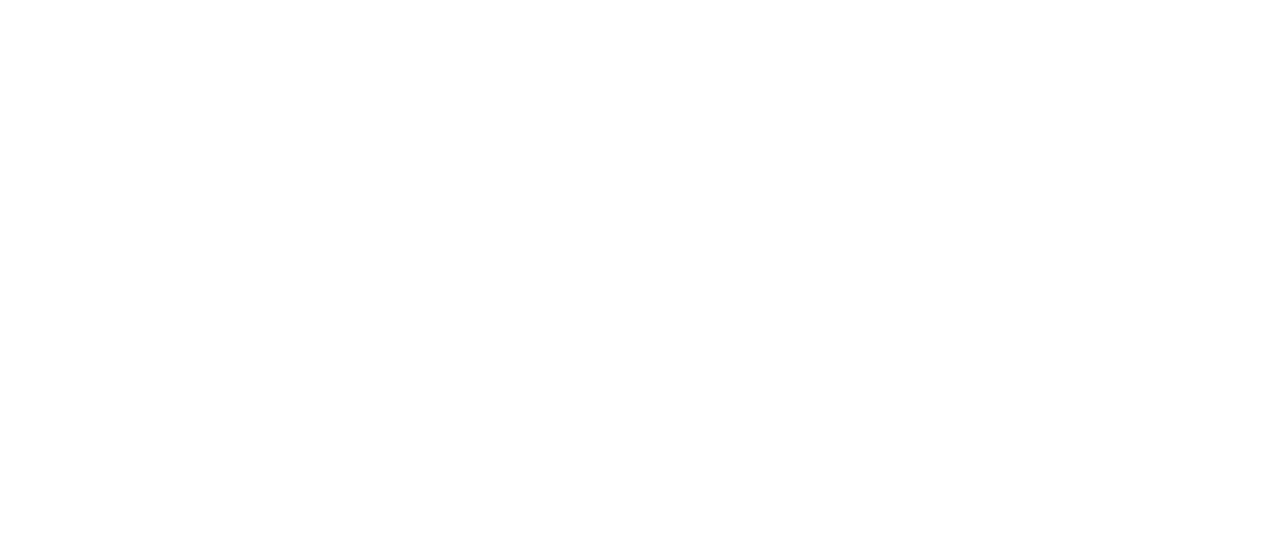 scroll, scrollTop: 0, scrollLeft: 0, axis: both 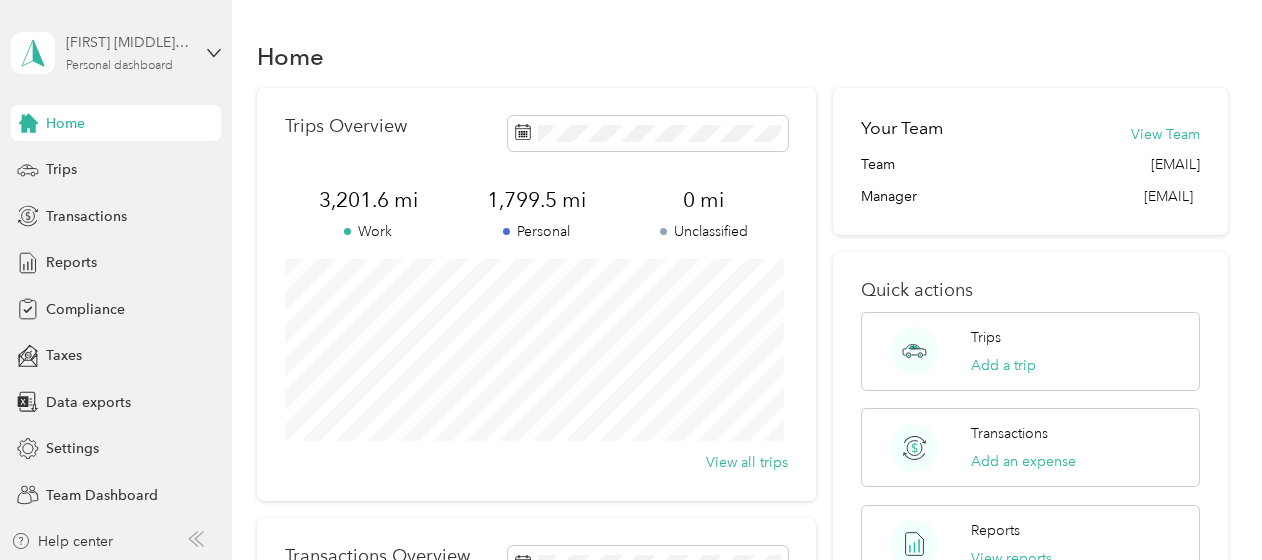 click on "Personal dashboard" at bounding box center (119, 66) 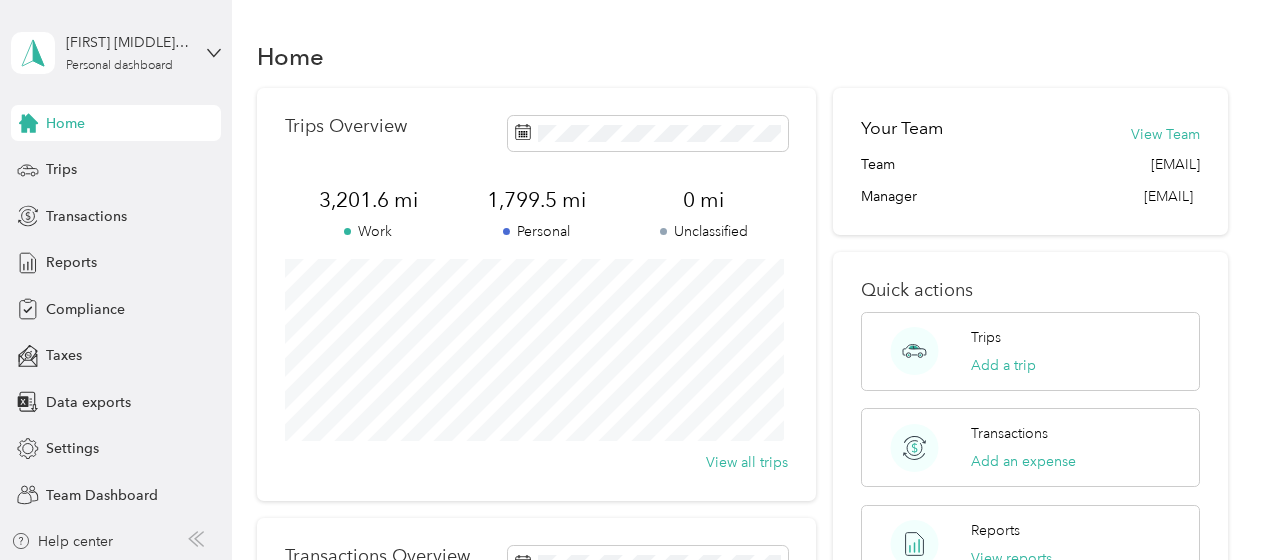 click on "Team dashboard" at bounding box center (156, 164) 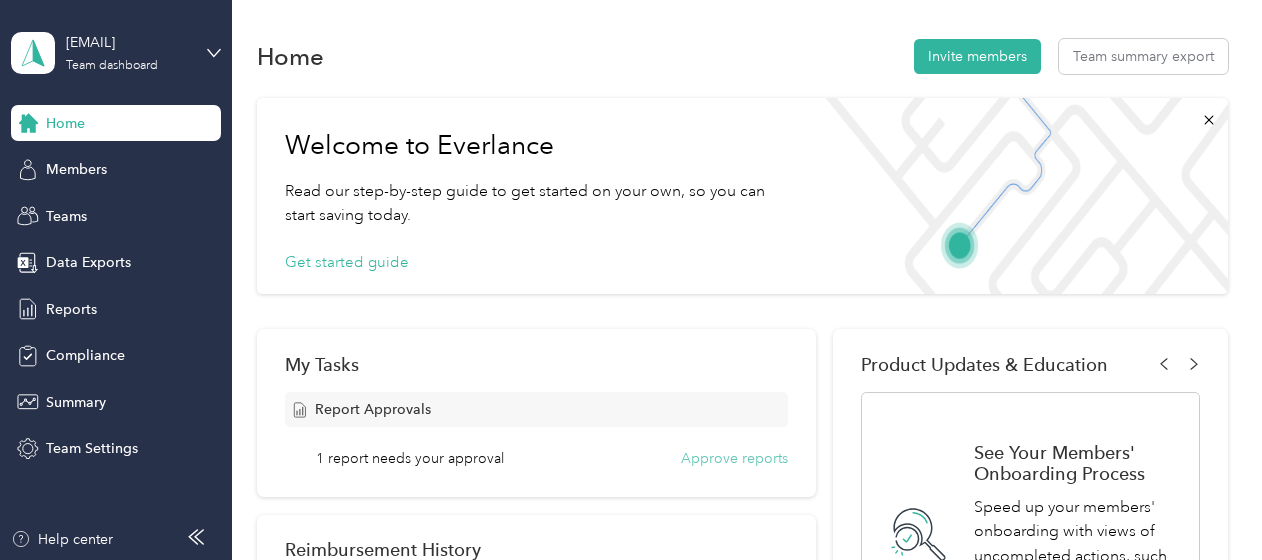 click on "Approve reports" at bounding box center [734, 458] 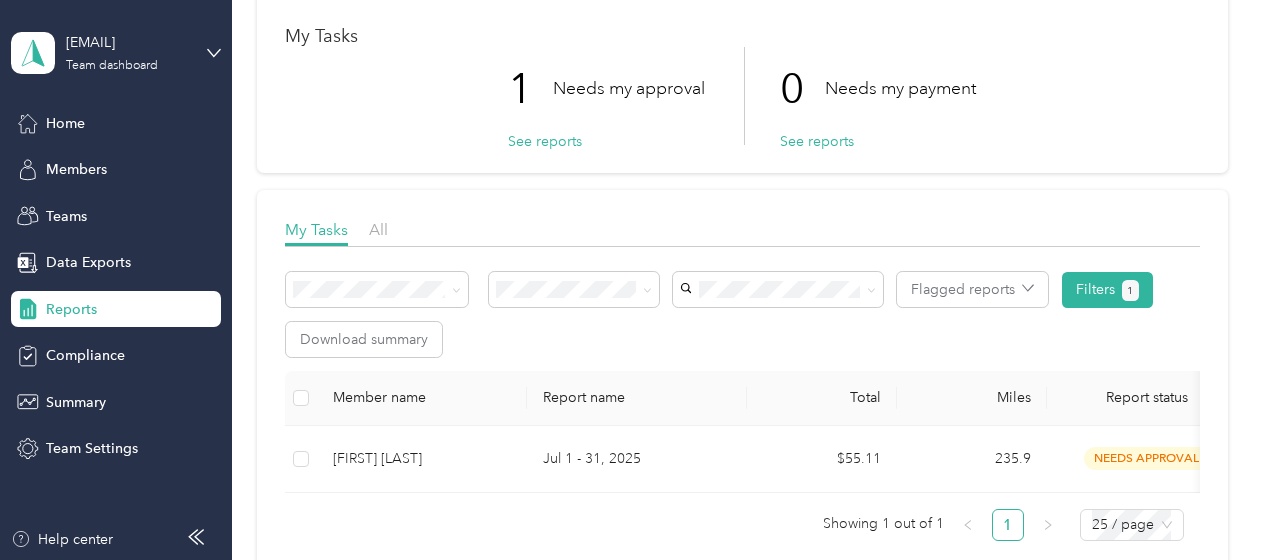 scroll, scrollTop: 200, scrollLeft: 0, axis: vertical 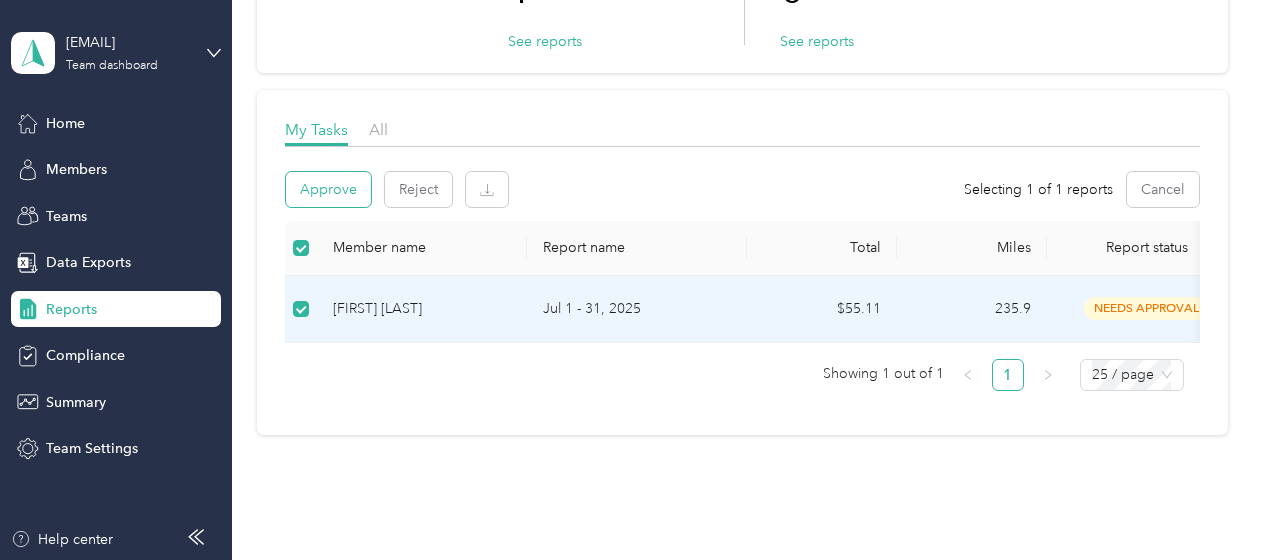 click on "Approve" at bounding box center (328, 189) 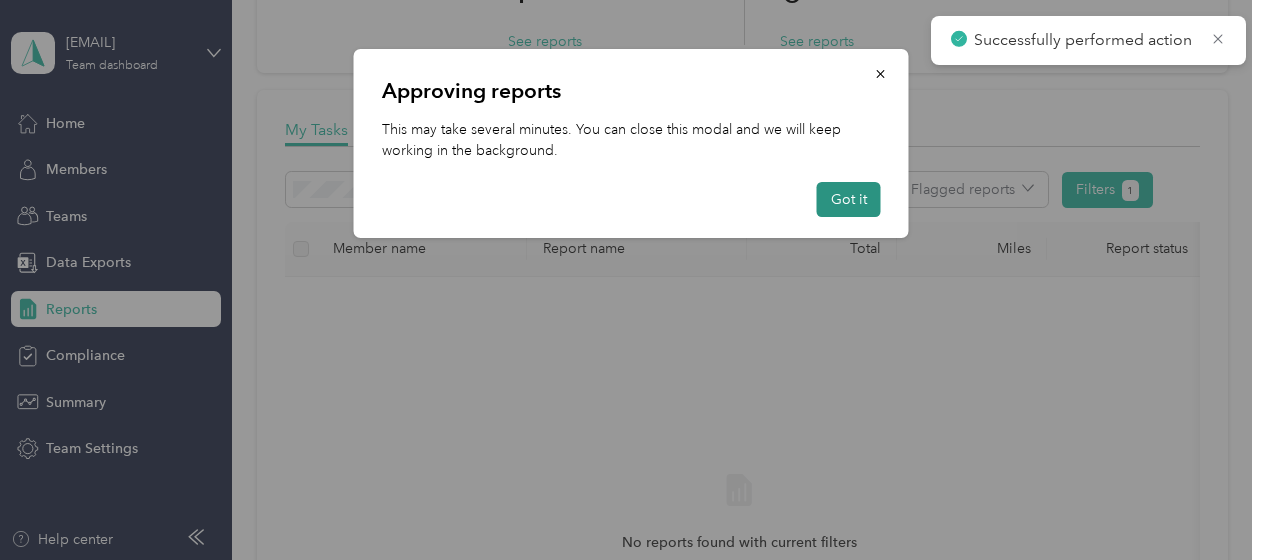 click on "Got it" at bounding box center (849, 199) 